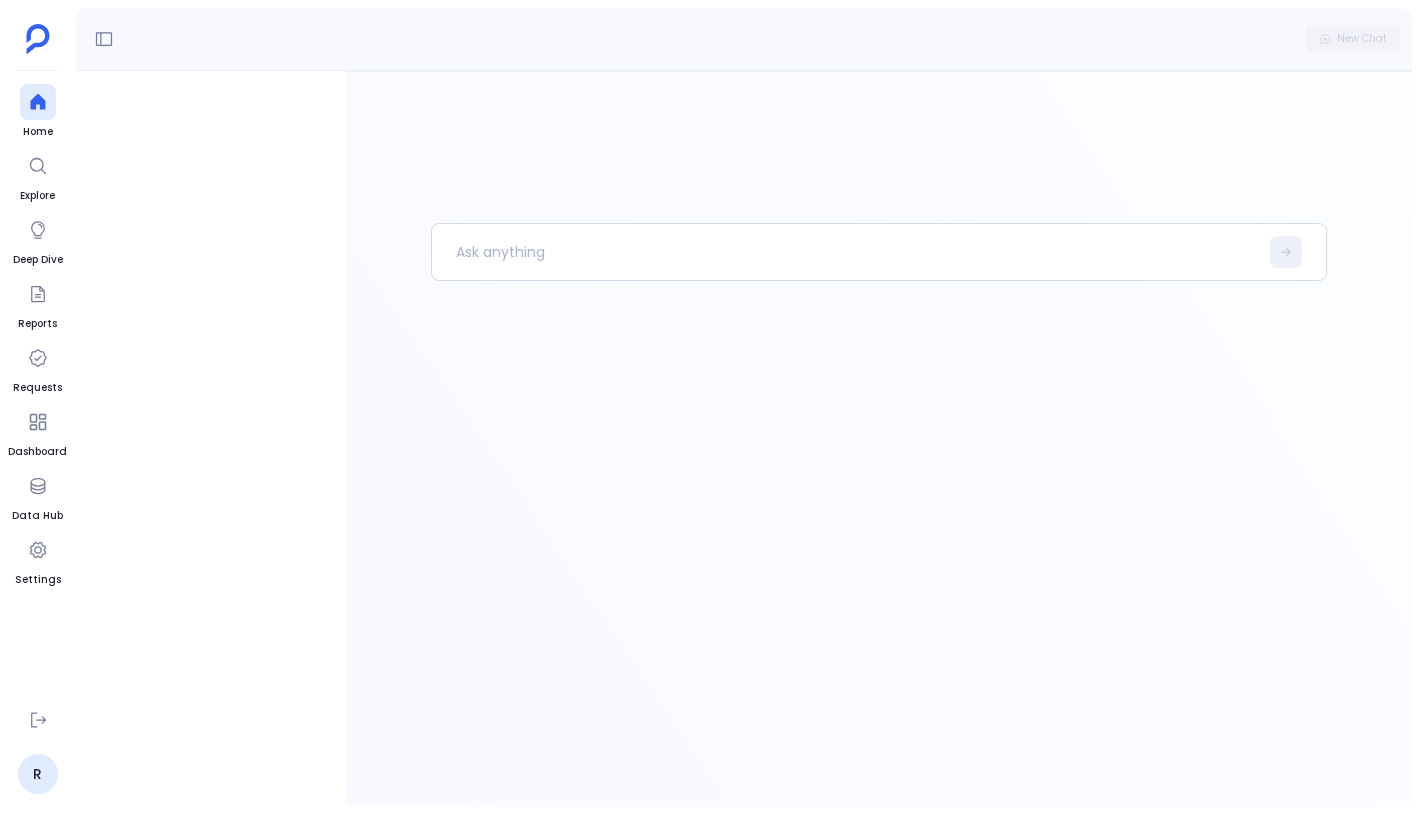 scroll, scrollTop: 0, scrollLeft: 0, axis: both 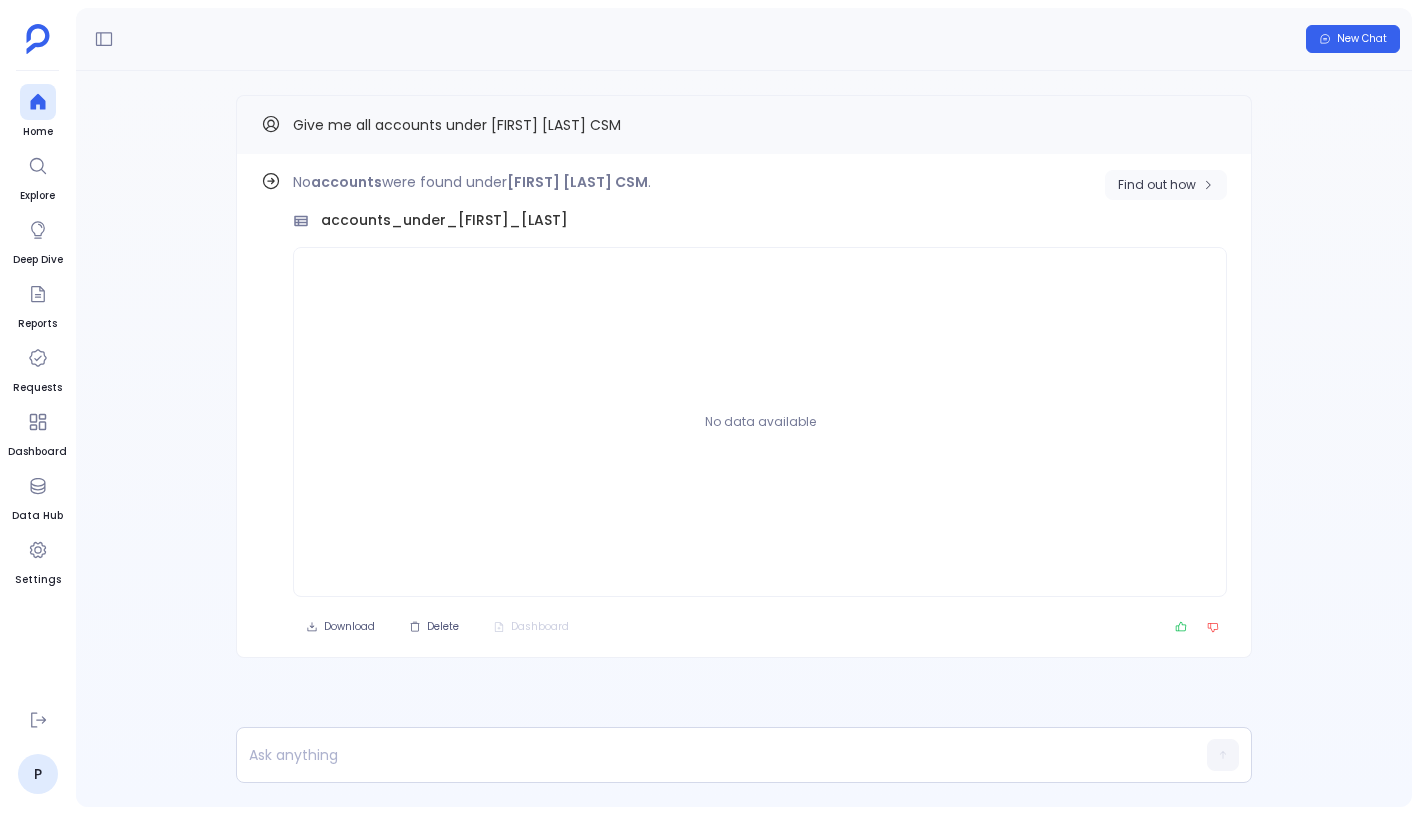 click on "Find out how" at bounding box center (1157, 185) 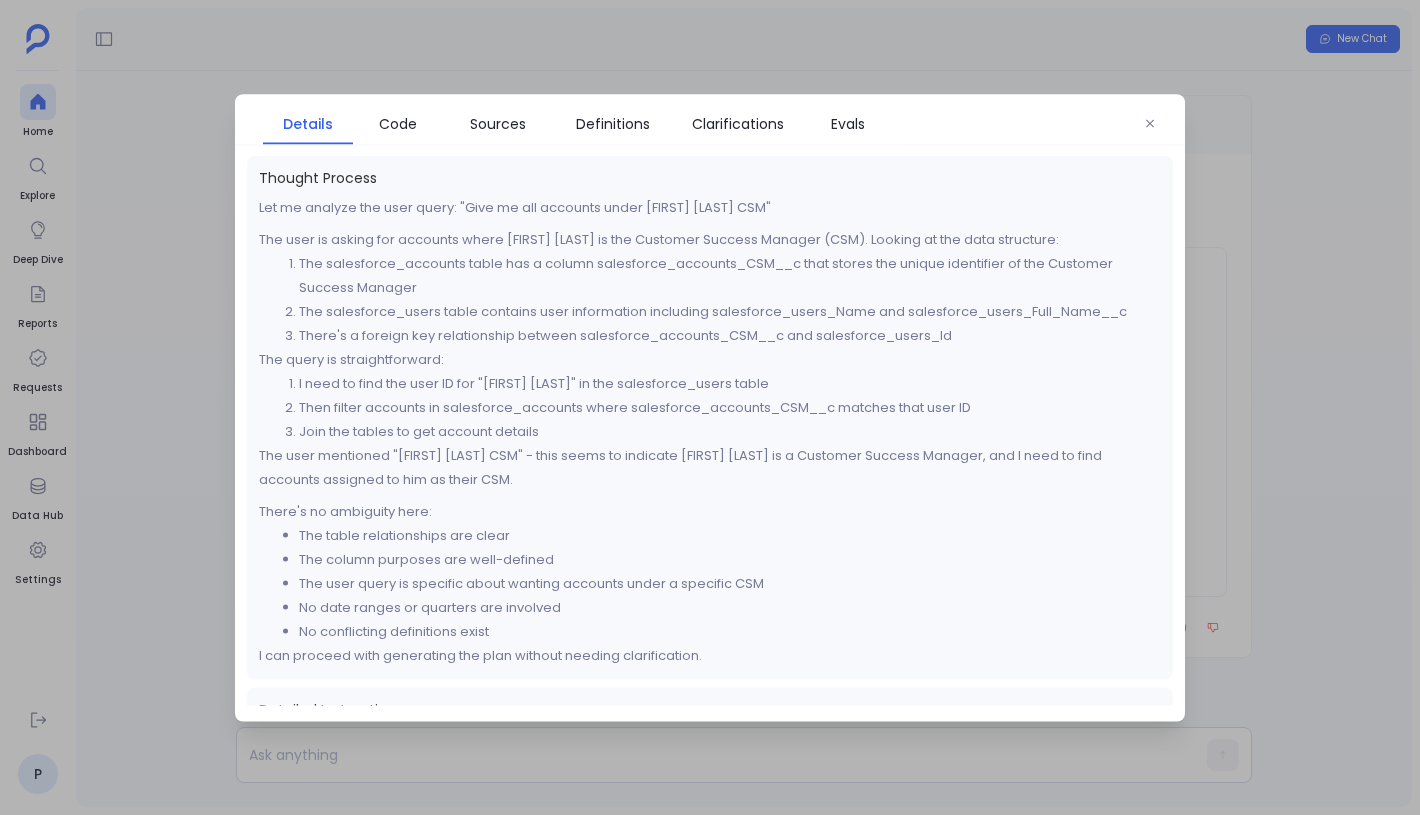 click on "Details Code Sources Definitions Clarifications Evals" at bounding box center (710, 119) 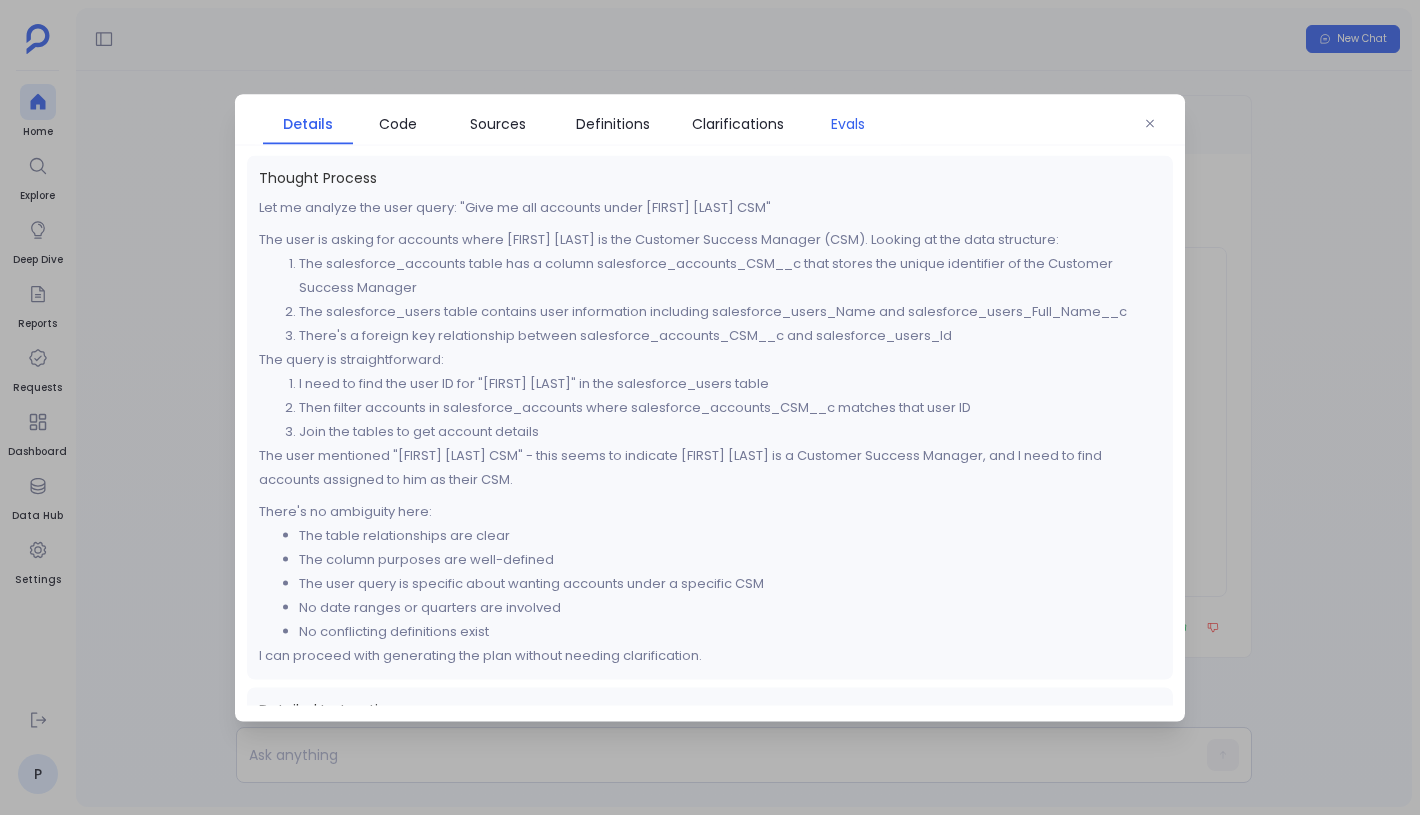click on "Evals" at bounding box center (848, 123) 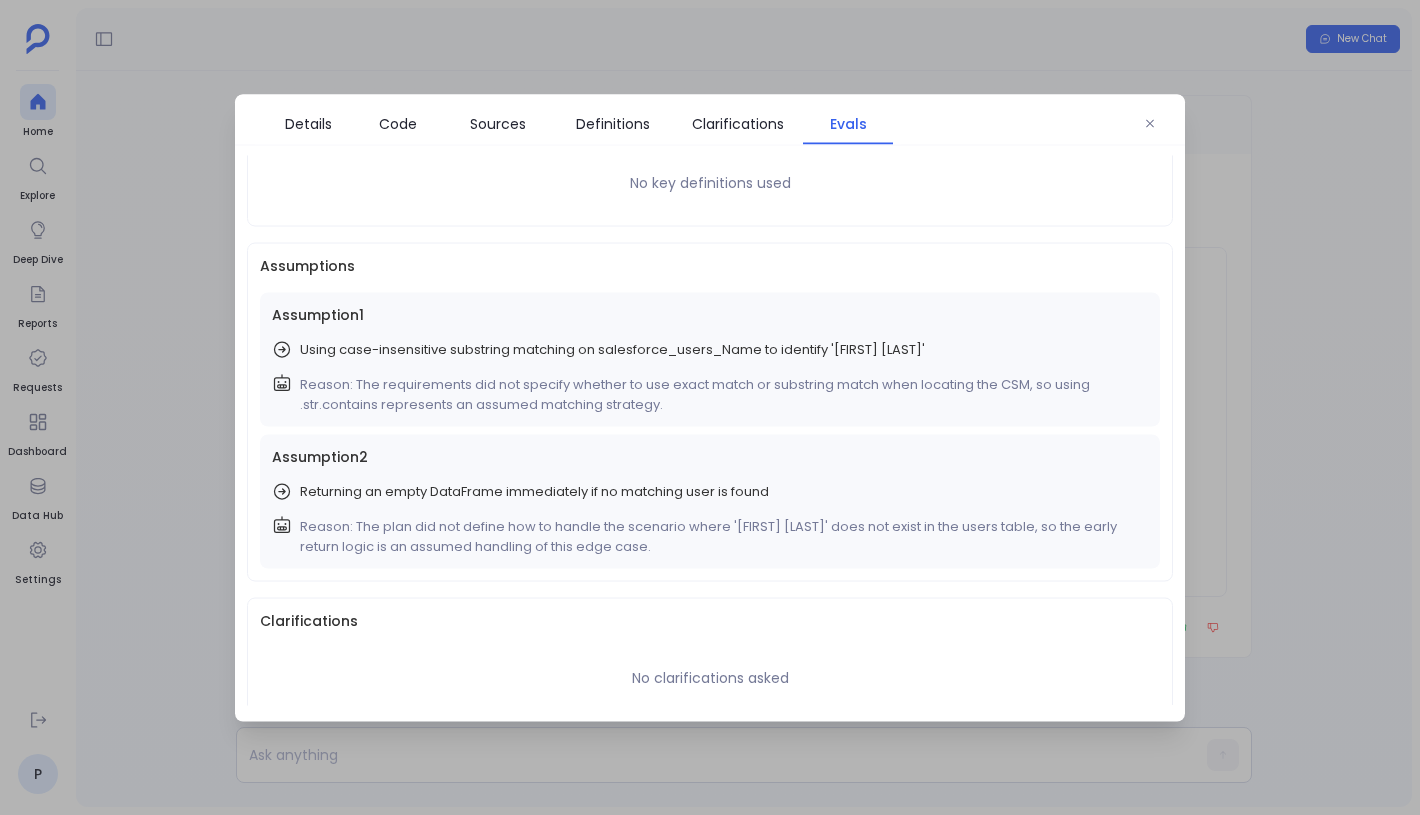 scroll, scrollTop: 141, scrollLeft: 0, axis: vertical 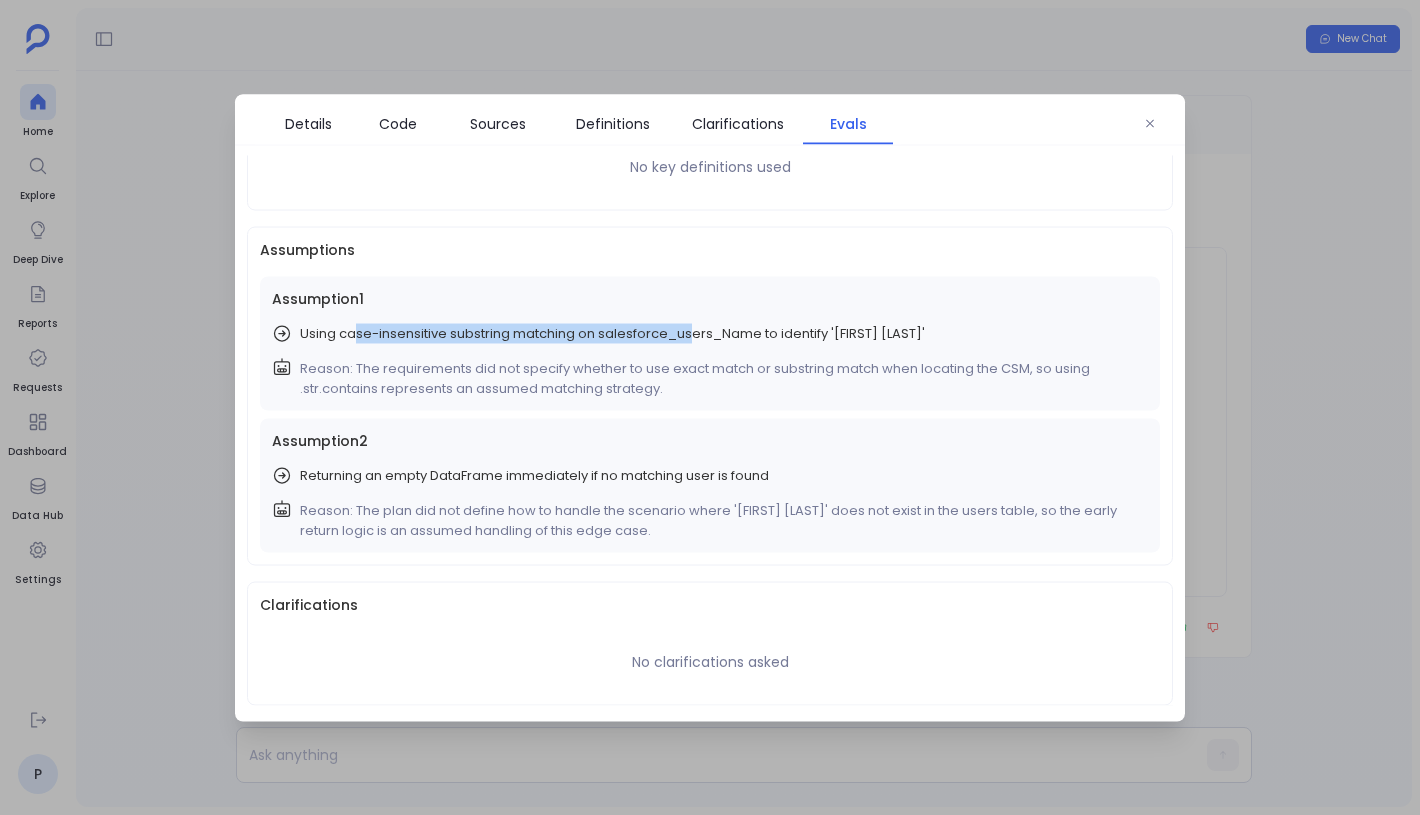 drag, startPoint x: 352, startPoint y: 336, endPoint x: 721, endPoint y: 336, distance: 369 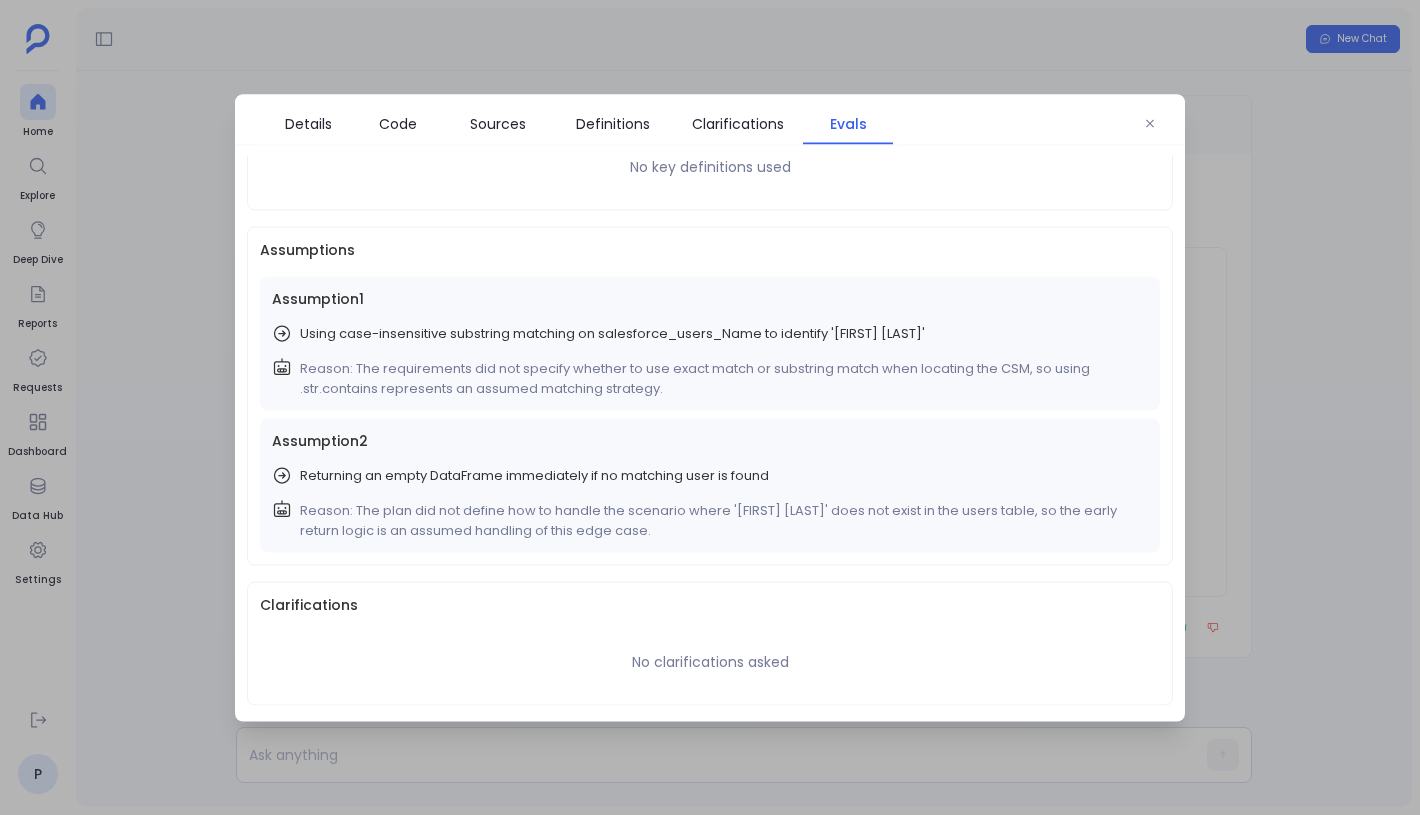 click on "Using case-insensitive substring matching on salesforce_users_Name to identify 'Sean Smith'" at bounding box center (612, 333) 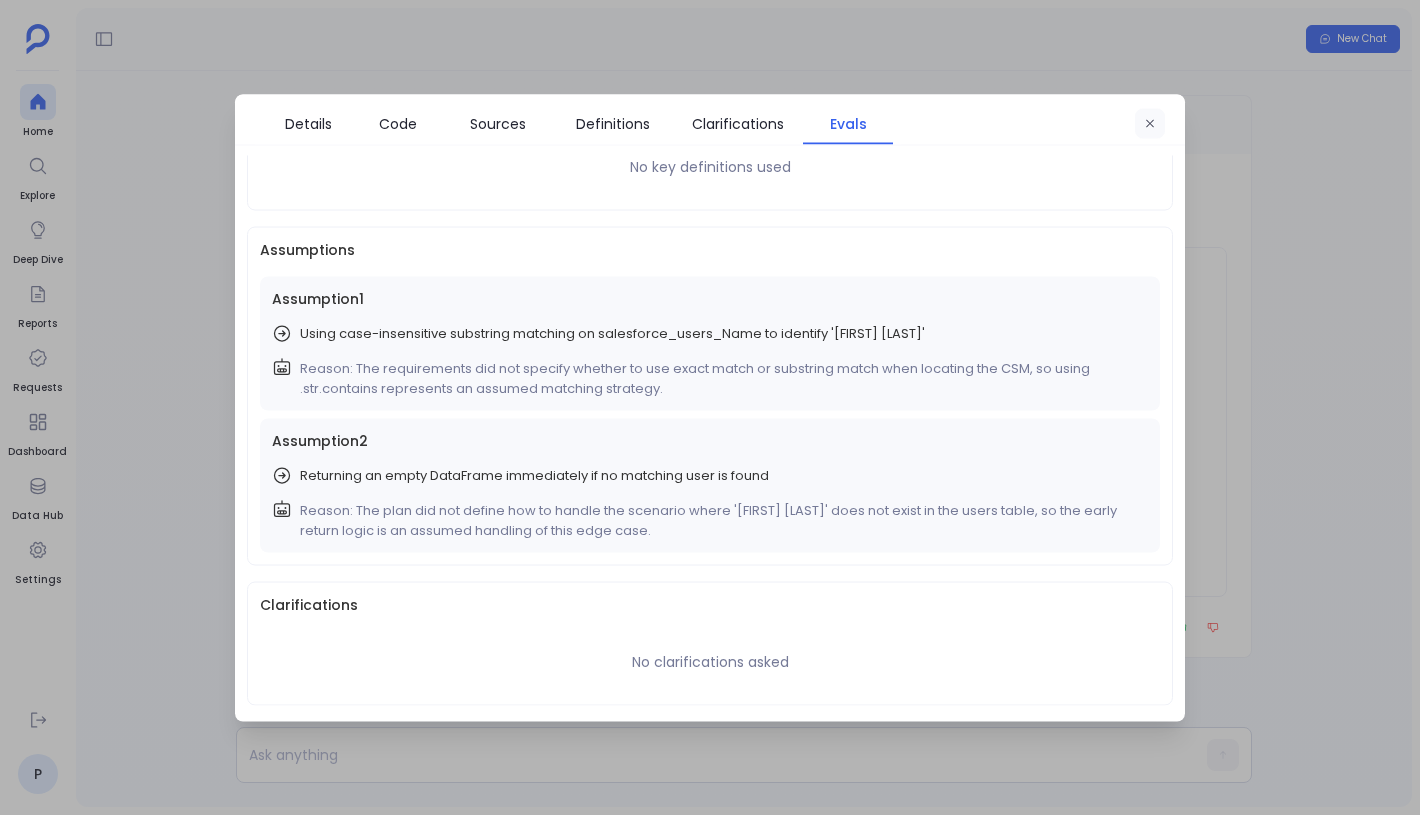 click at bounding box center [1150, 123] 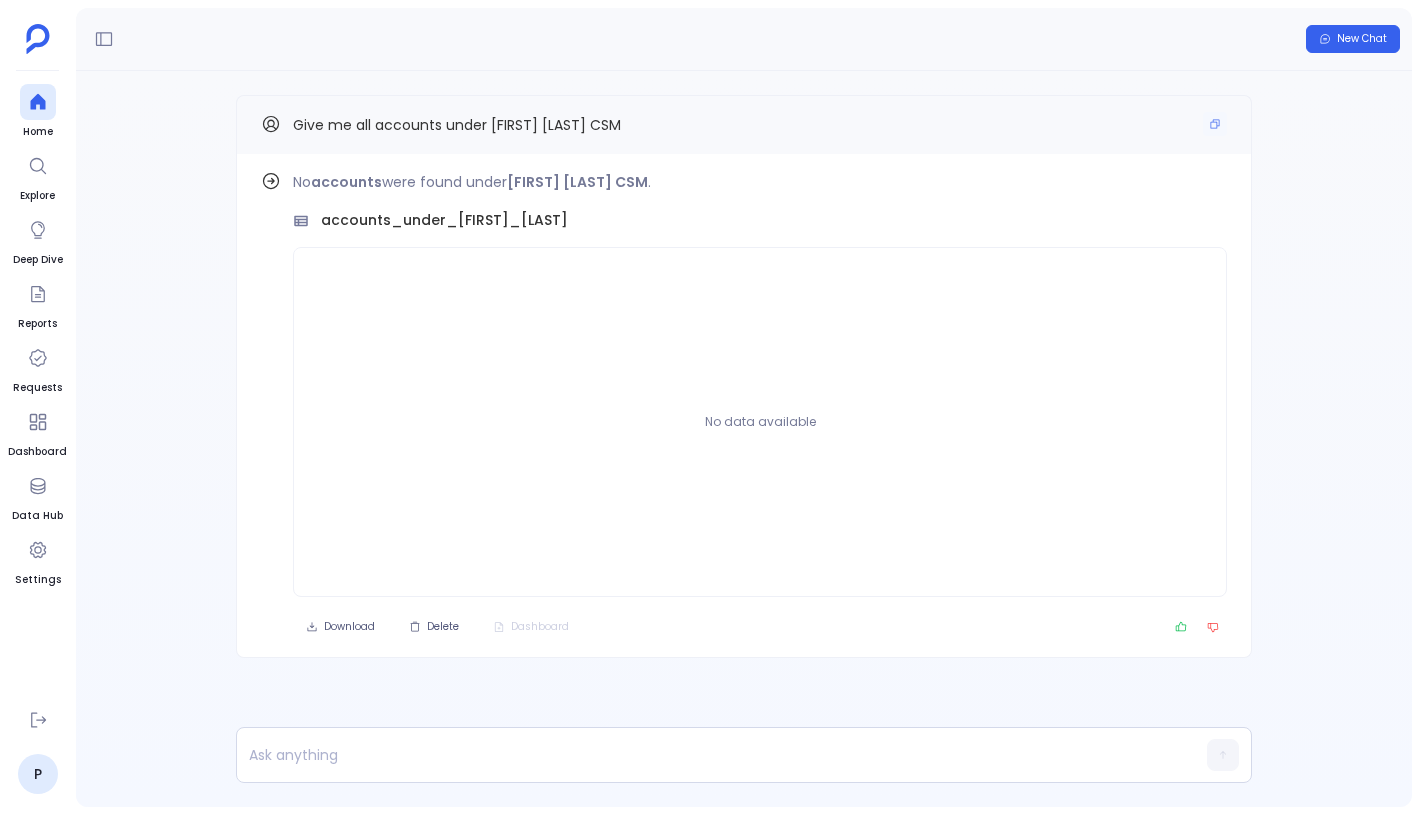 drag, startPoint x: 493, startPoint y: 124, endPoint x: 578, endPoint y: 124, distance: 85 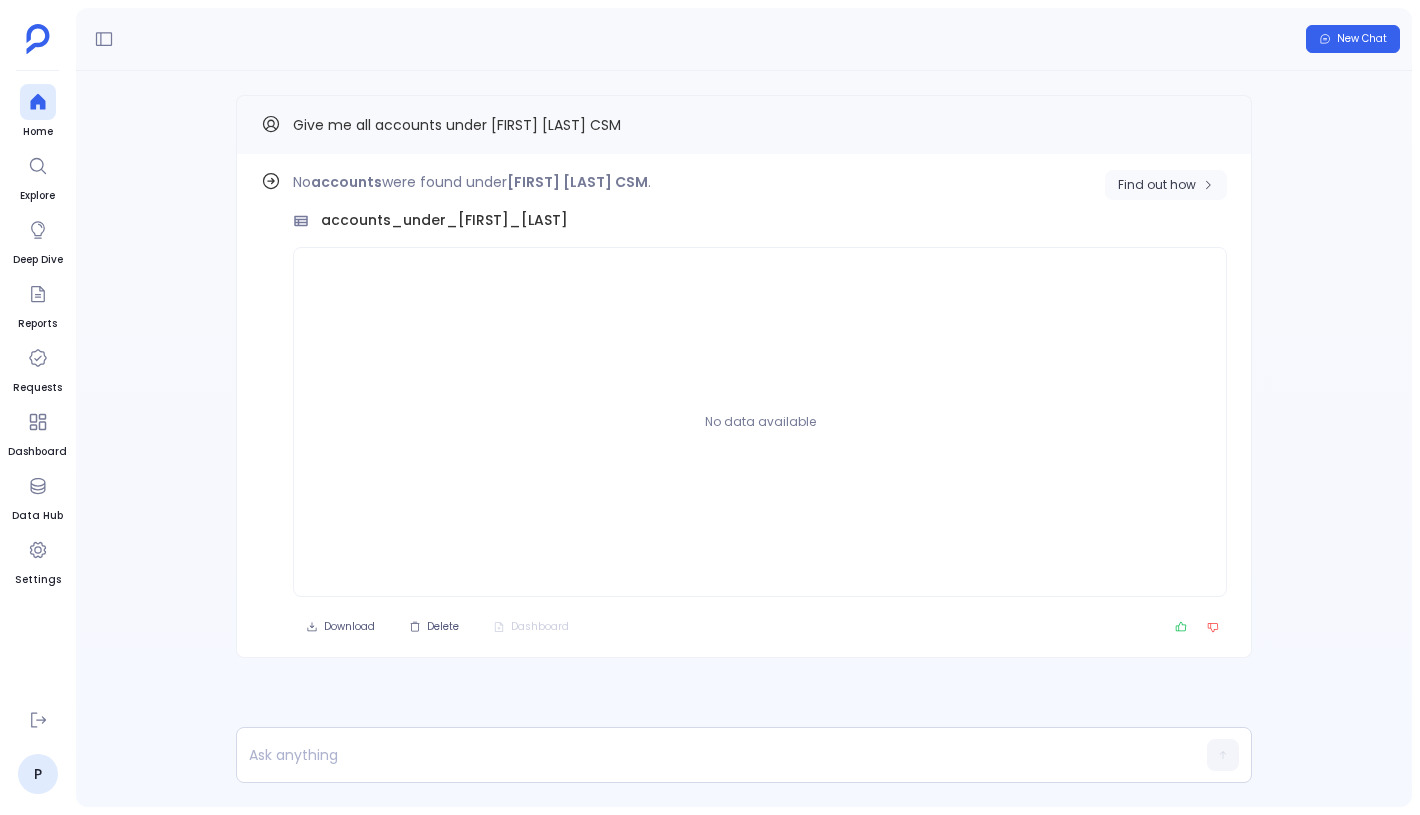 click 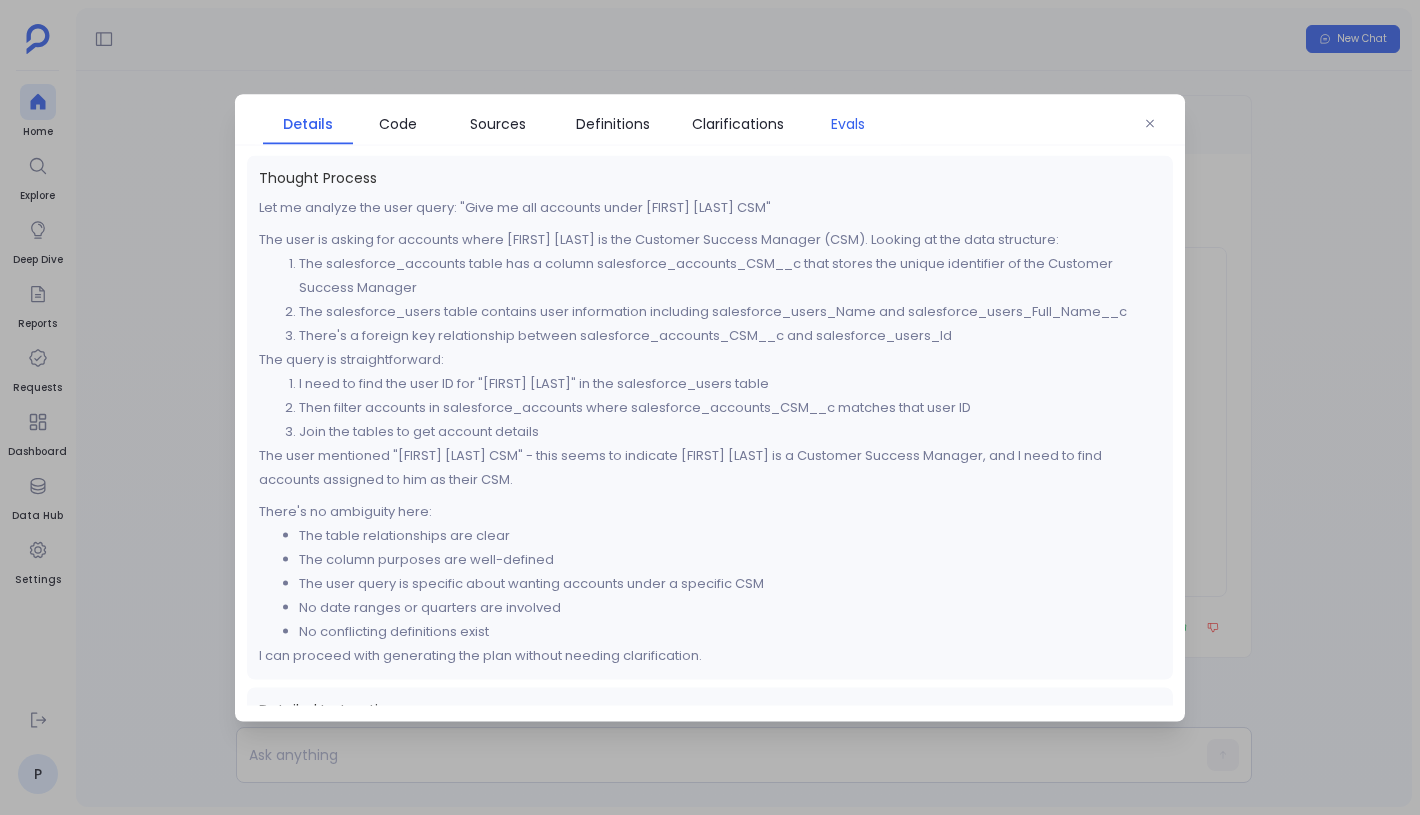 click on "Evals" at bounding box center (848, 123) 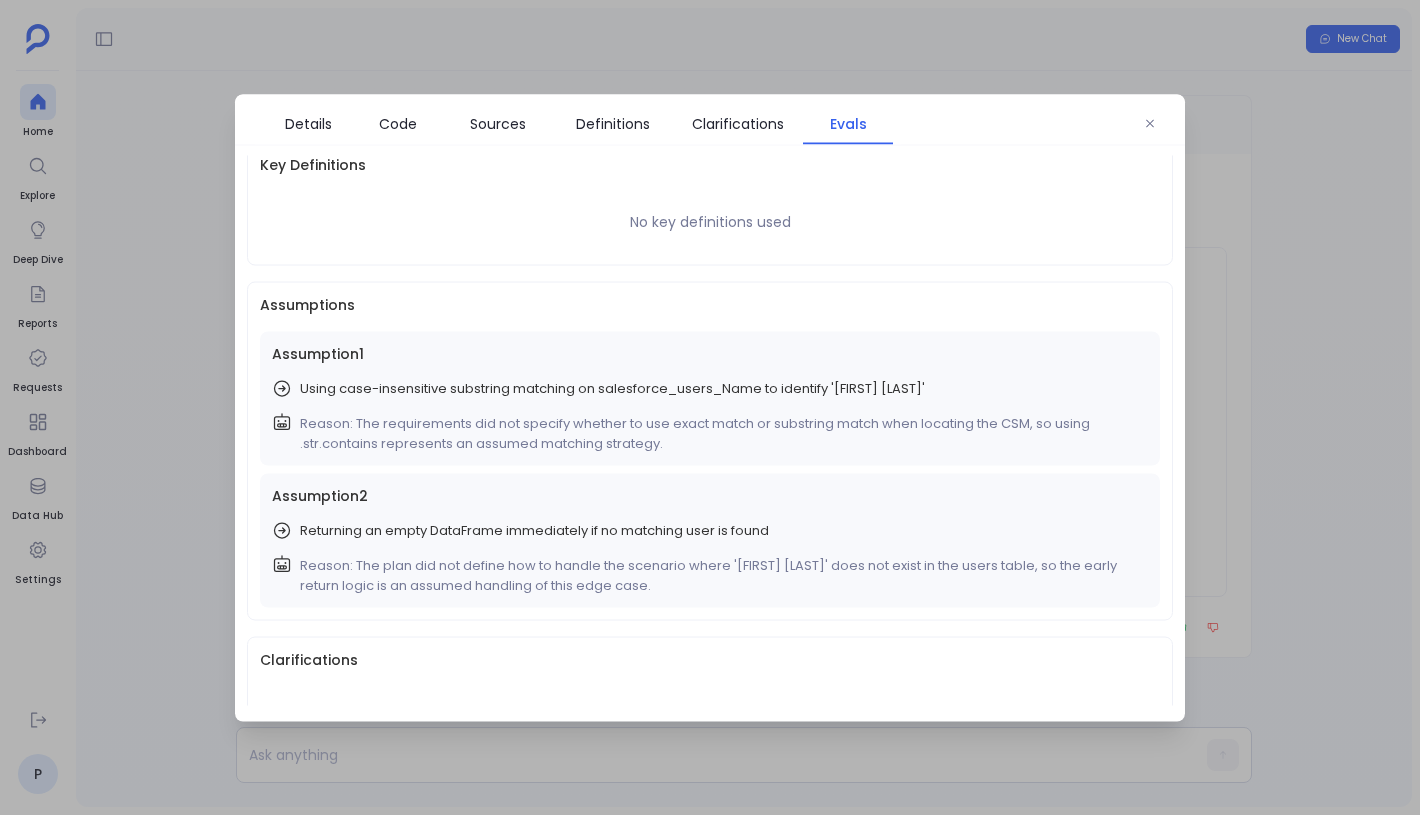 scroll, scrollTop: 141, scrollLeft: 0, axis: vertical 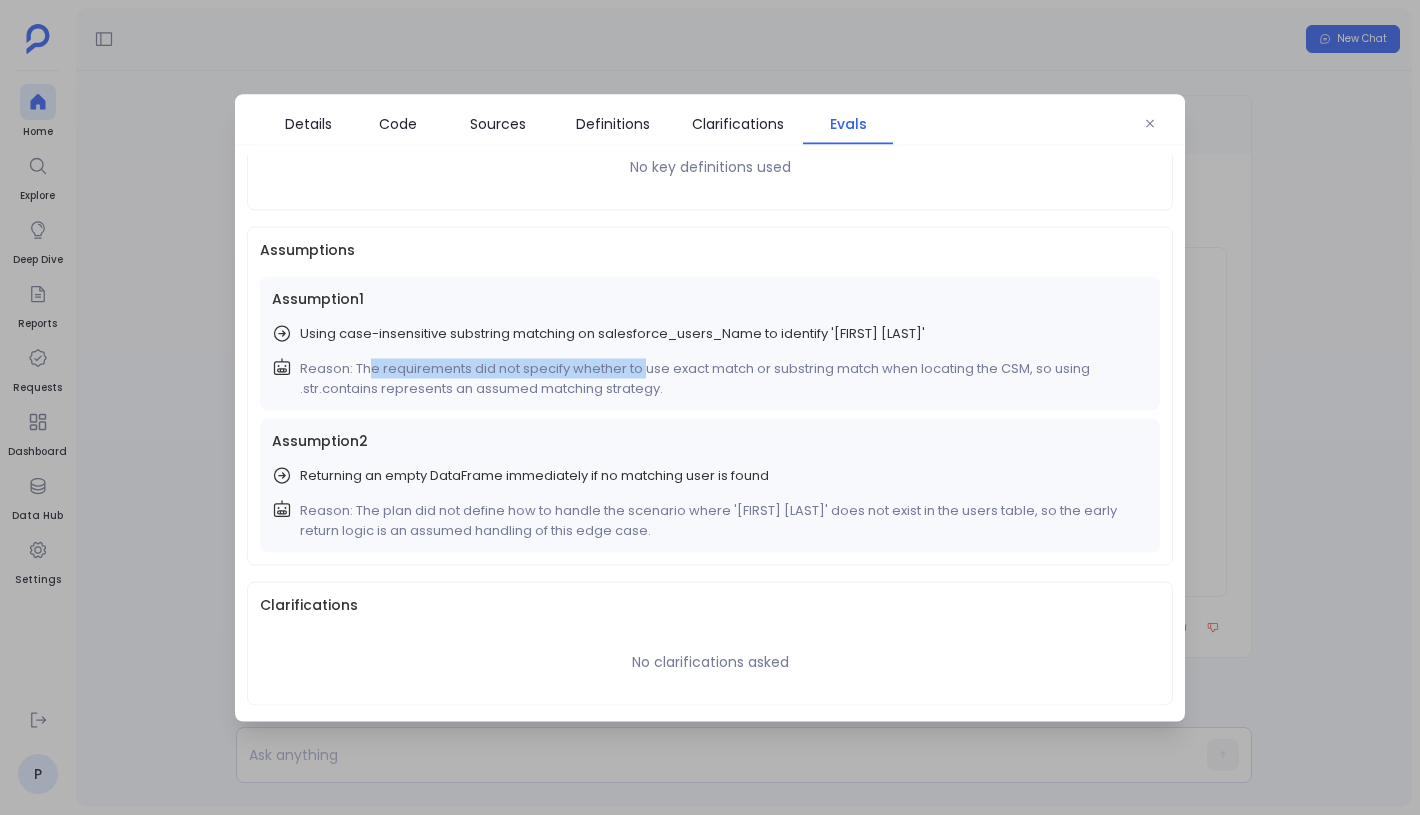drag, startPoint x: 372, startPoint y: 372, endPoint x: 660, endPoint y: 372, distance: 288 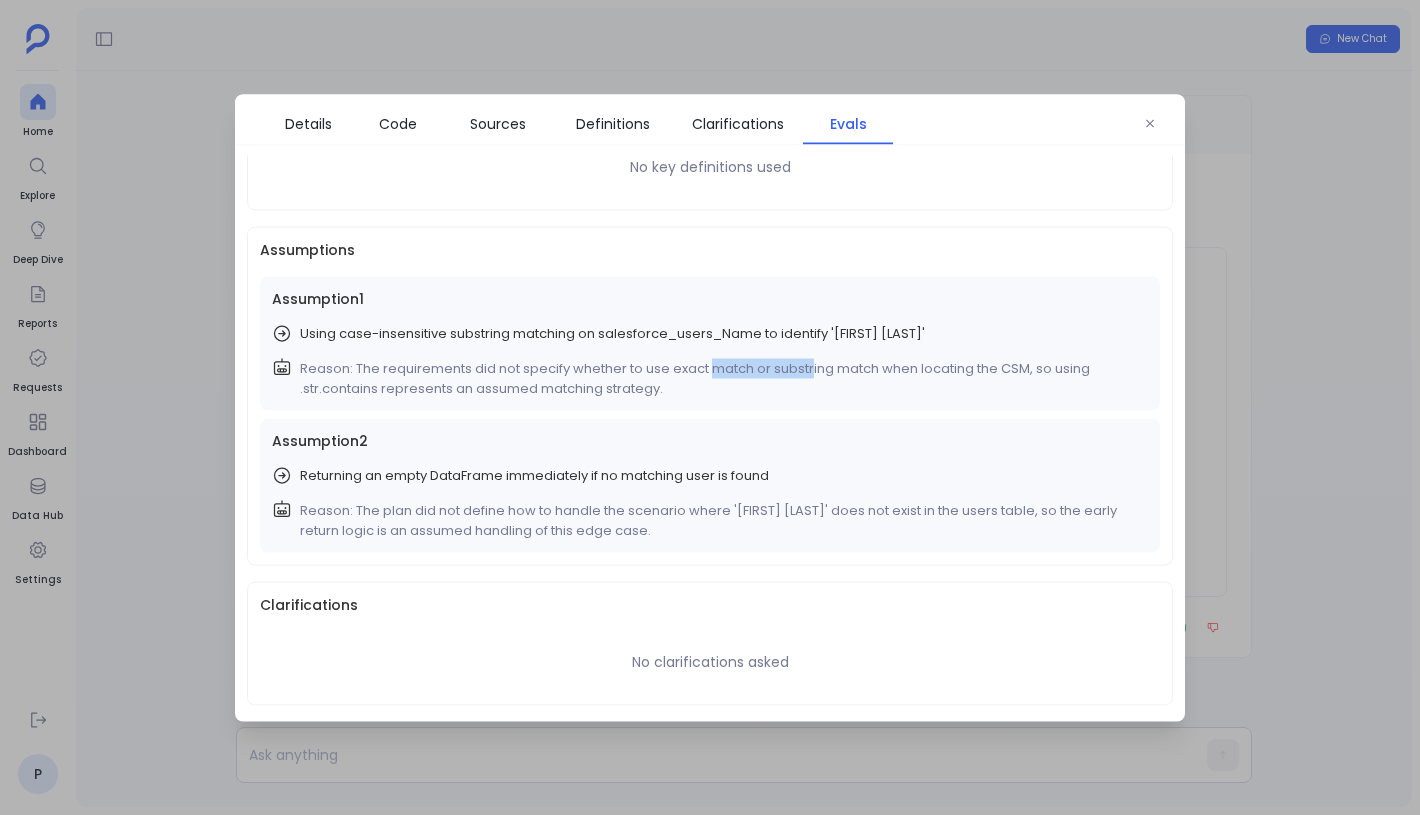 drag, startPoint x: 713, startPoint y: 376, endPoint x: 813, endPoint y: 375, distance: 100.005 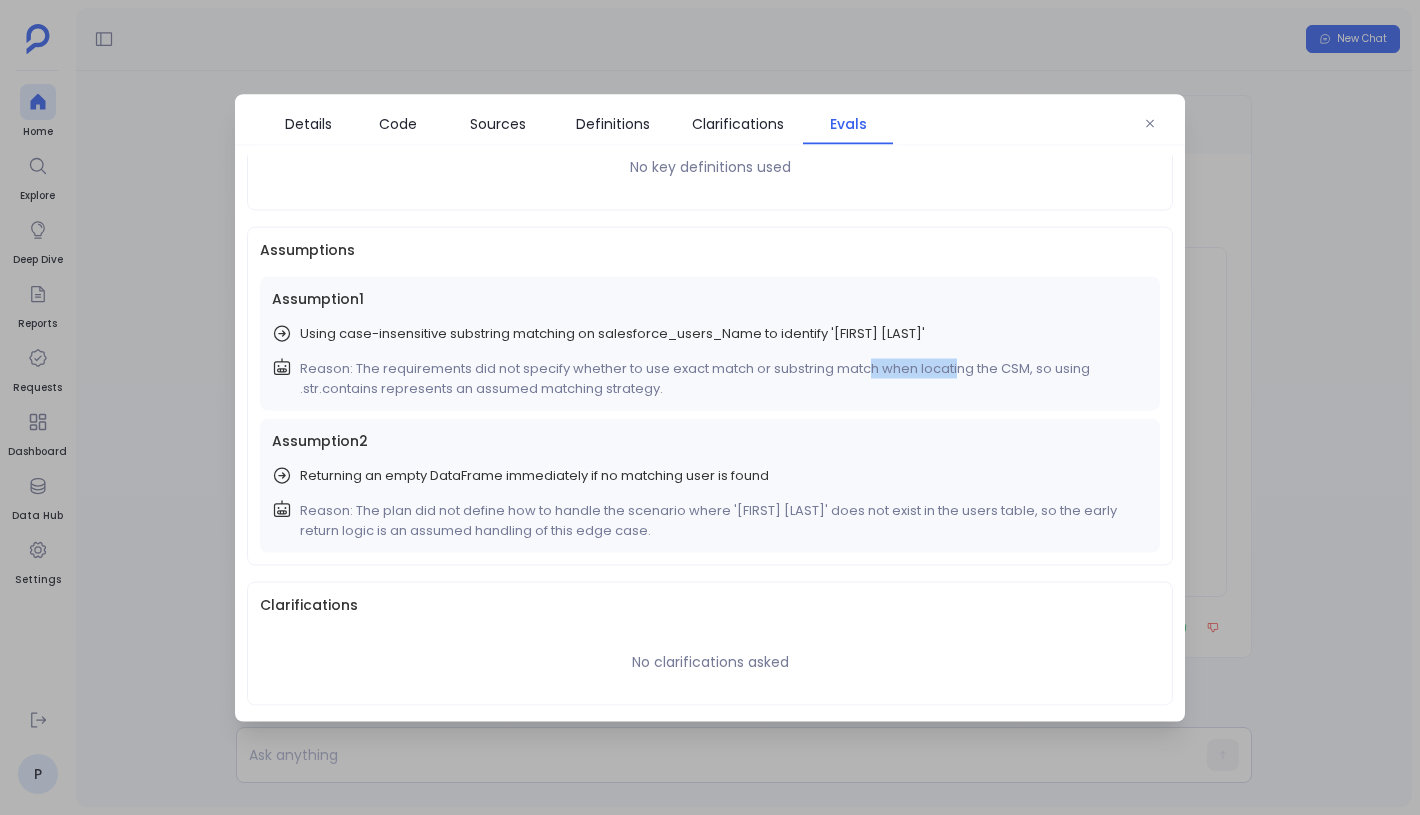 drag, startPoint x: 870, startPoint y: 373, endPoint x: 962, endPoint y: 373, distance: 92 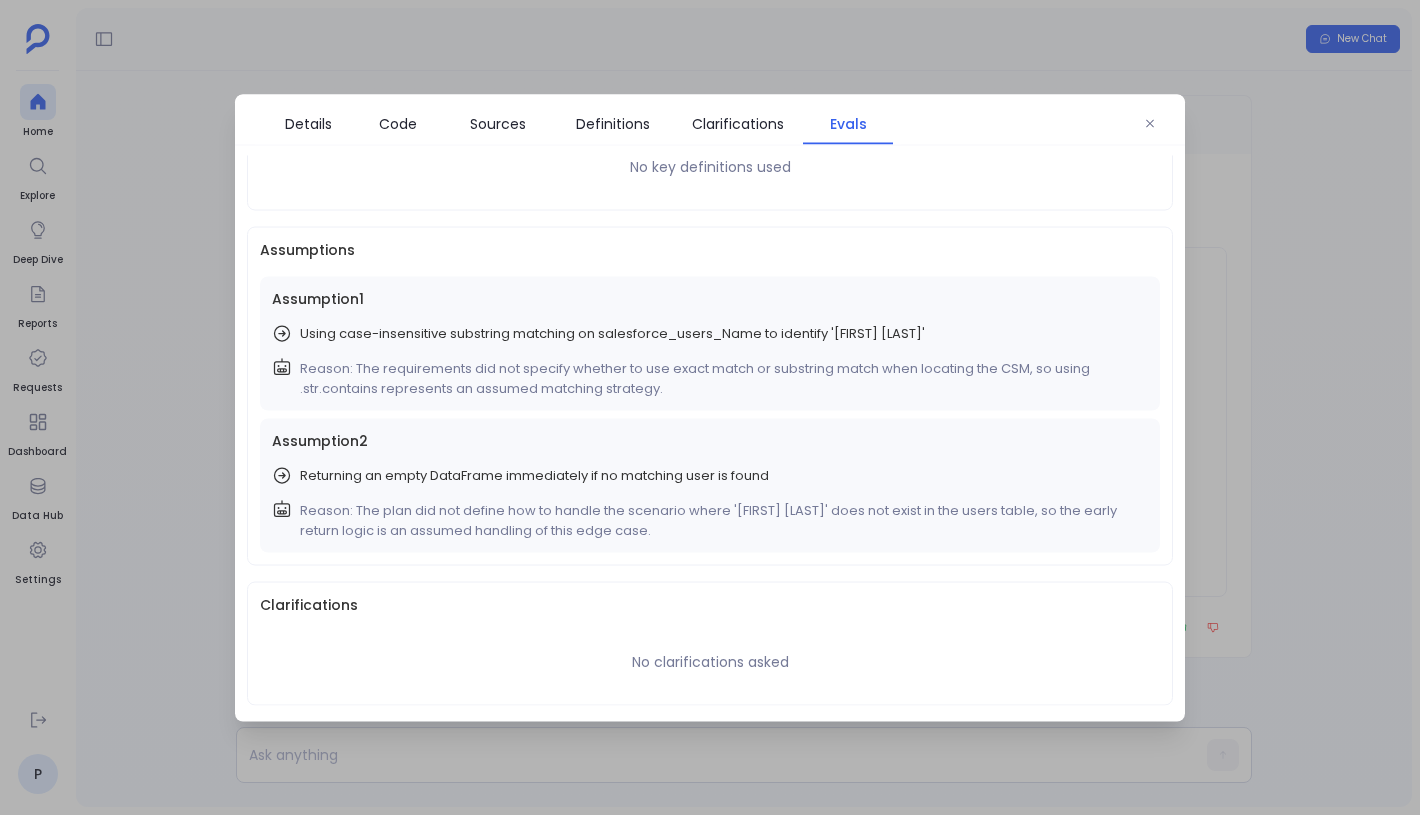 scroll, scrollTop: 0, scrollLeft: 0, axis: both 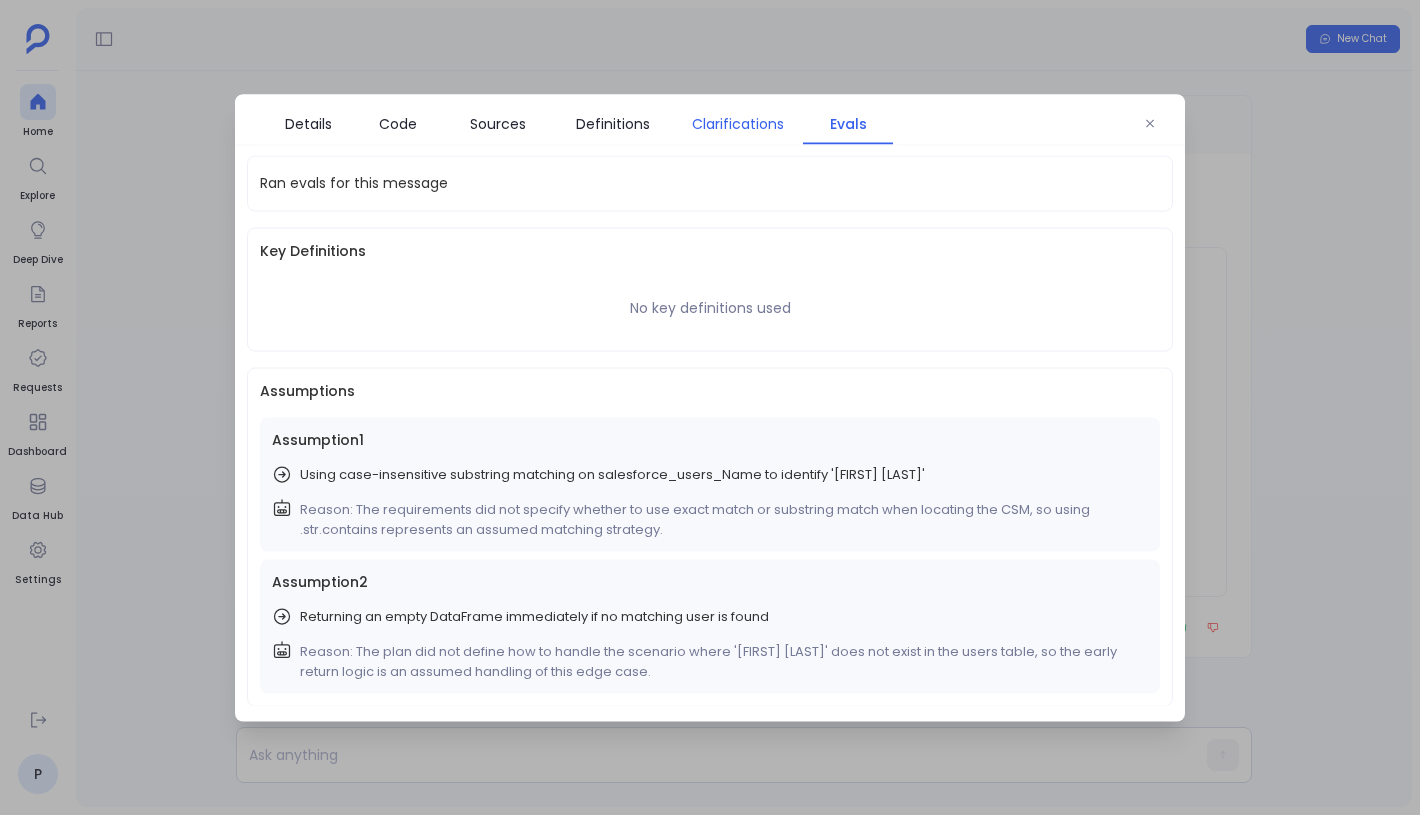 click on "Clarifications" at bounding box center (738, 123) 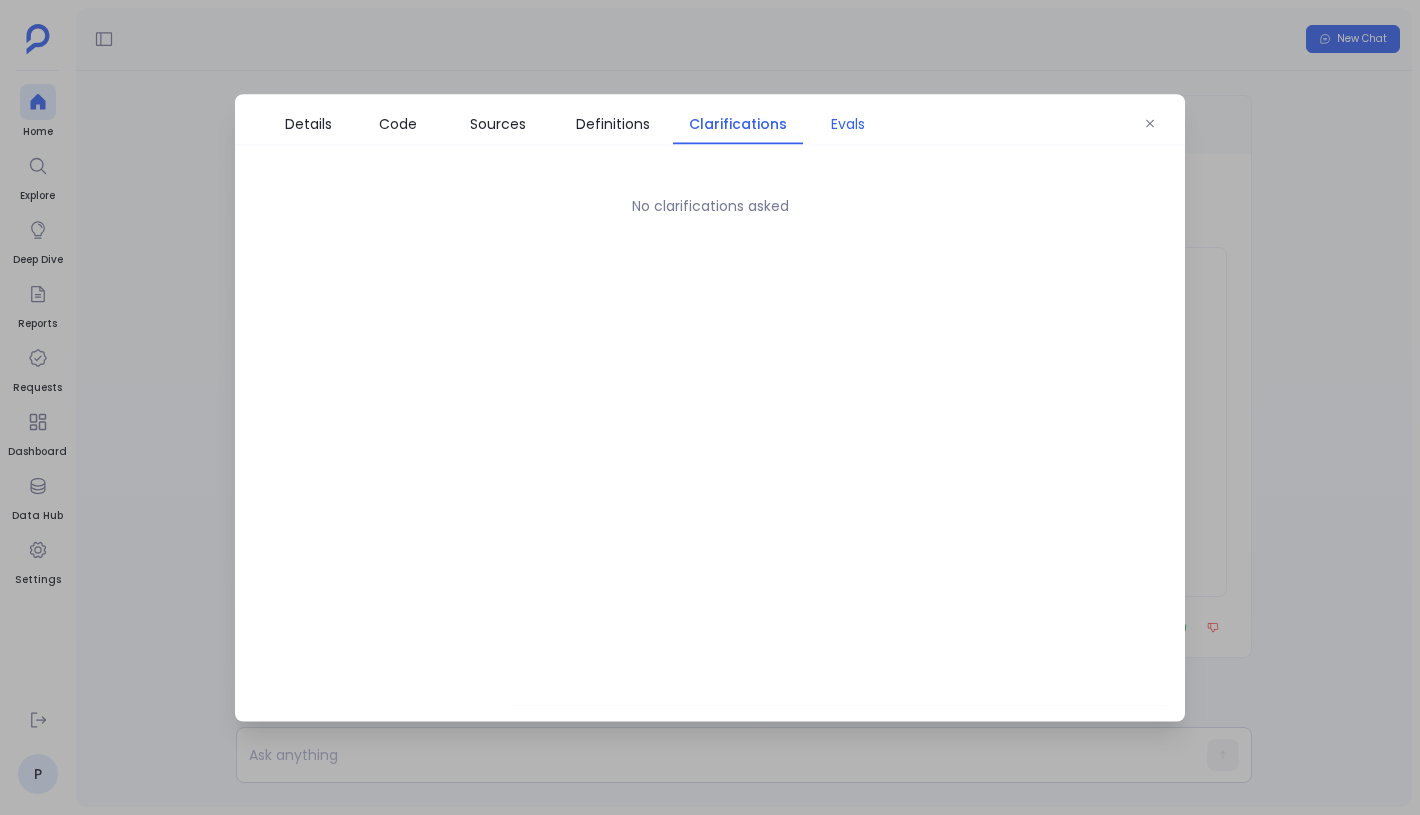 click on "Evals" at bounding box center (848, 123) 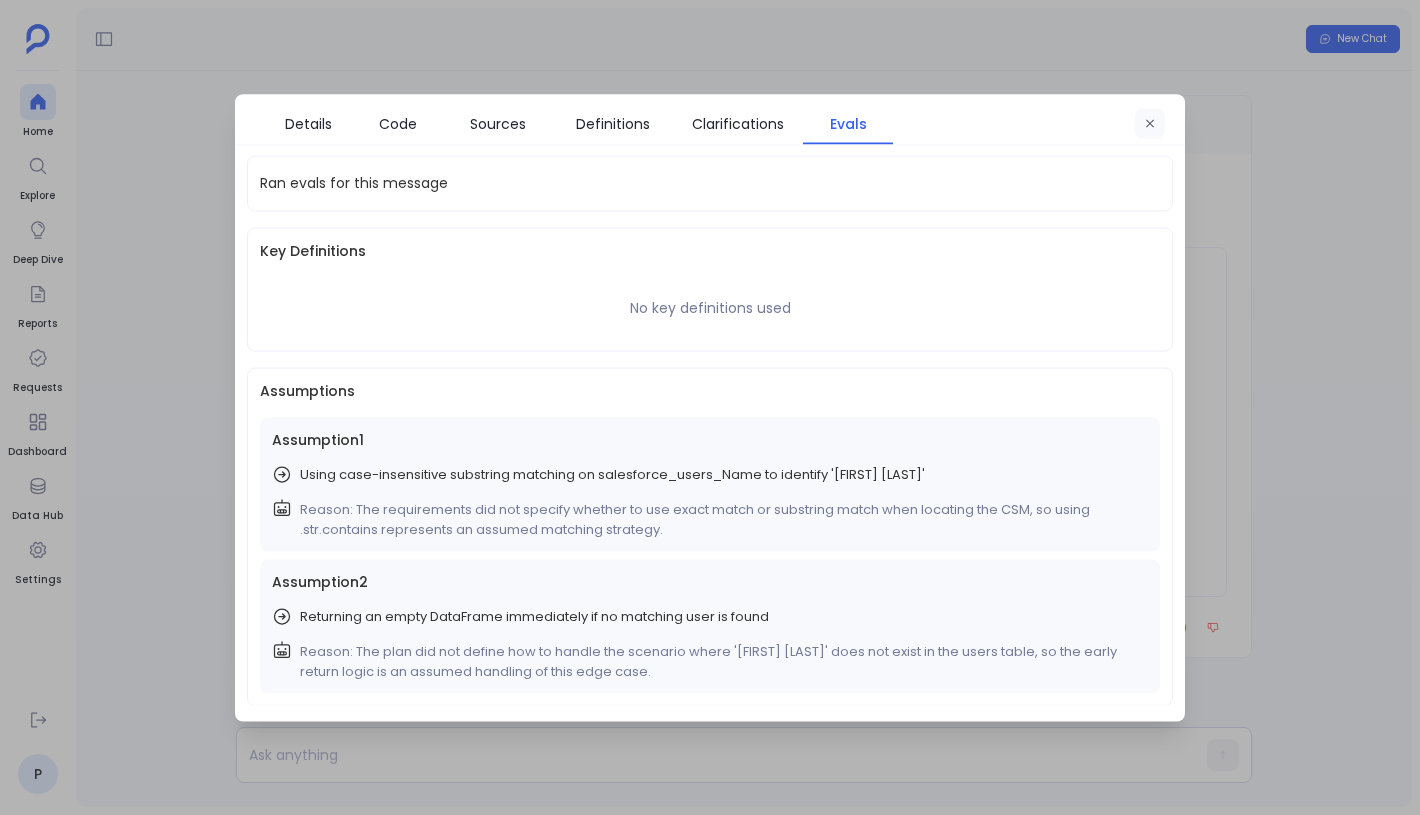 click at bounding box center (1150, 123) 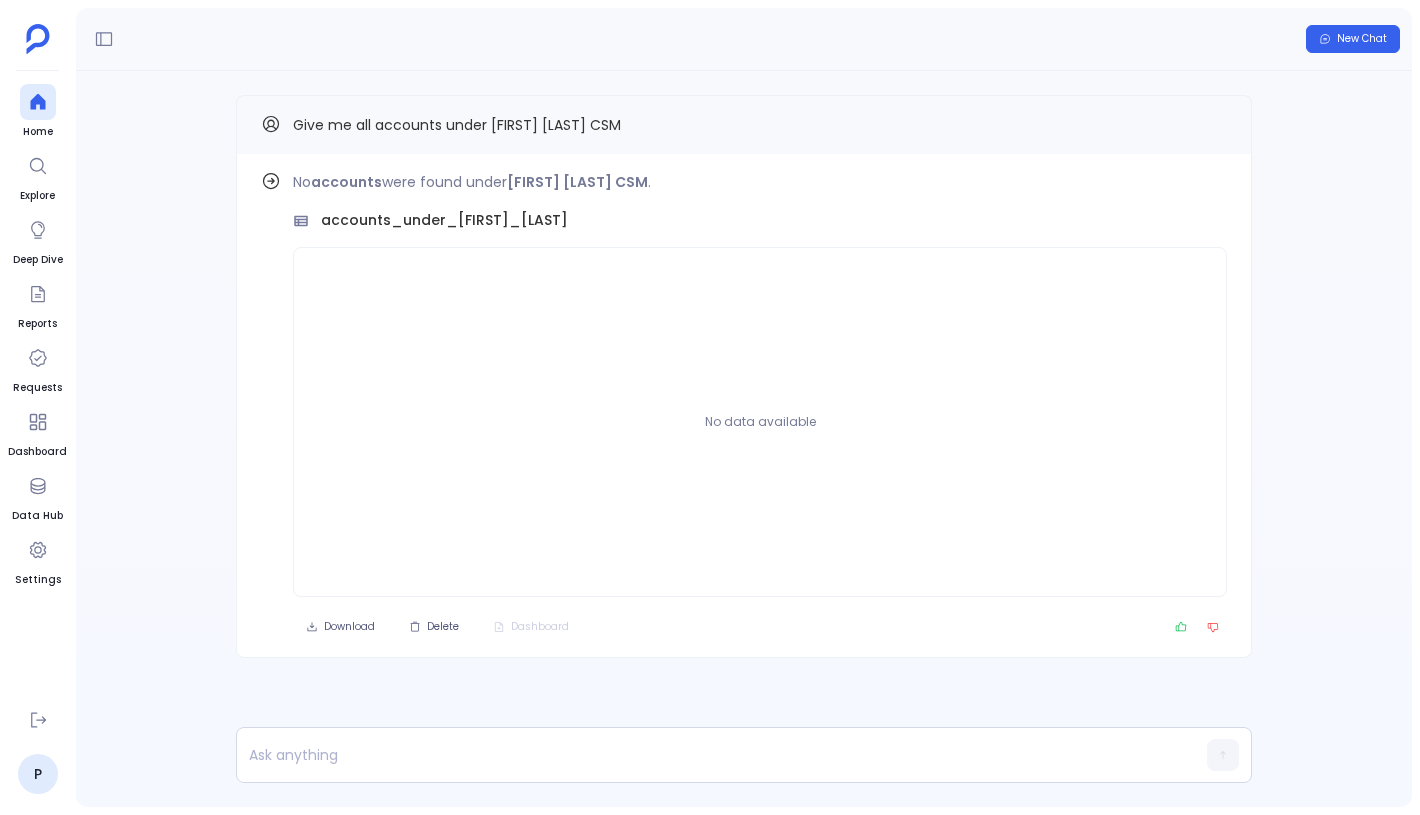 click on "P" at bounding box center [37, 748] 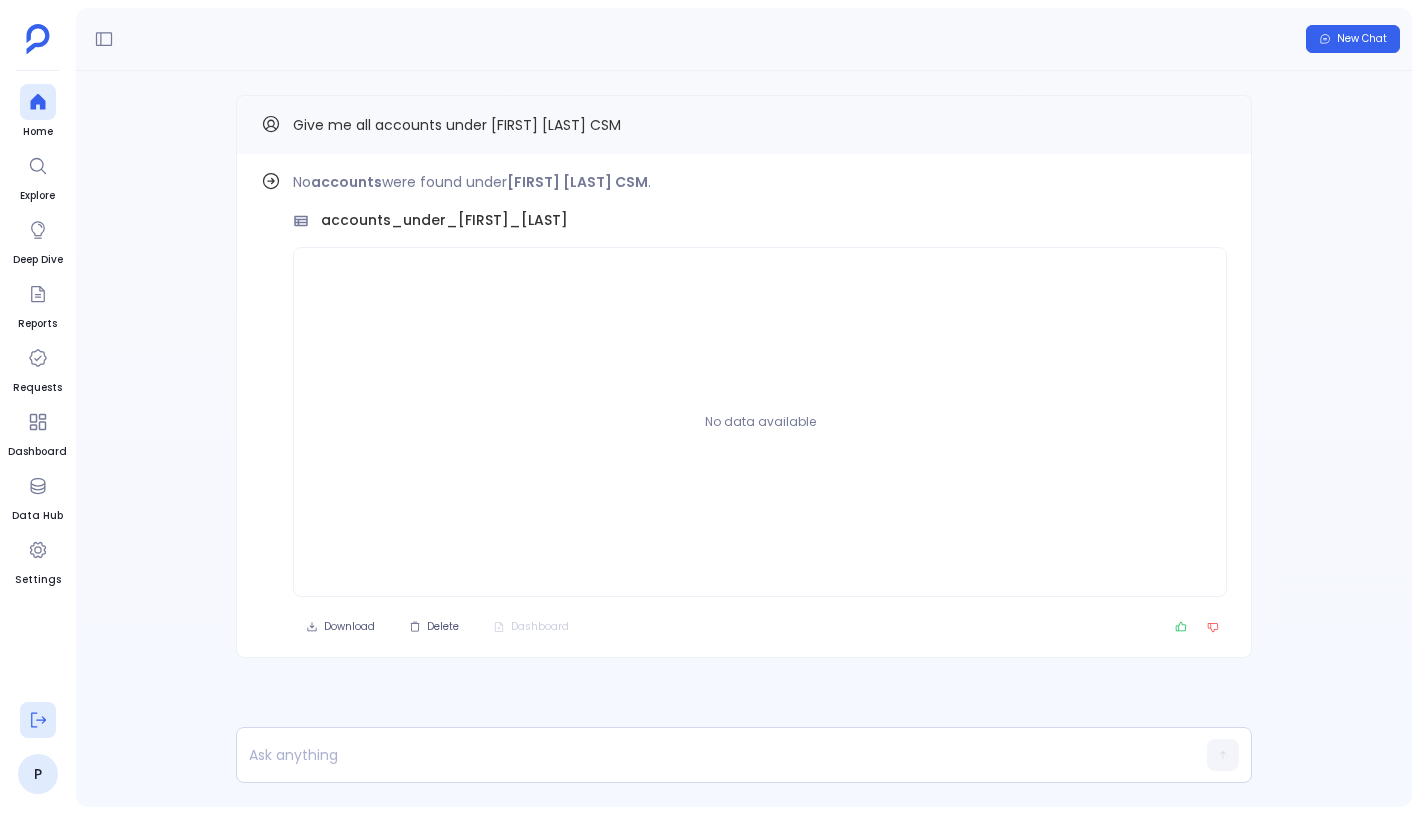 click 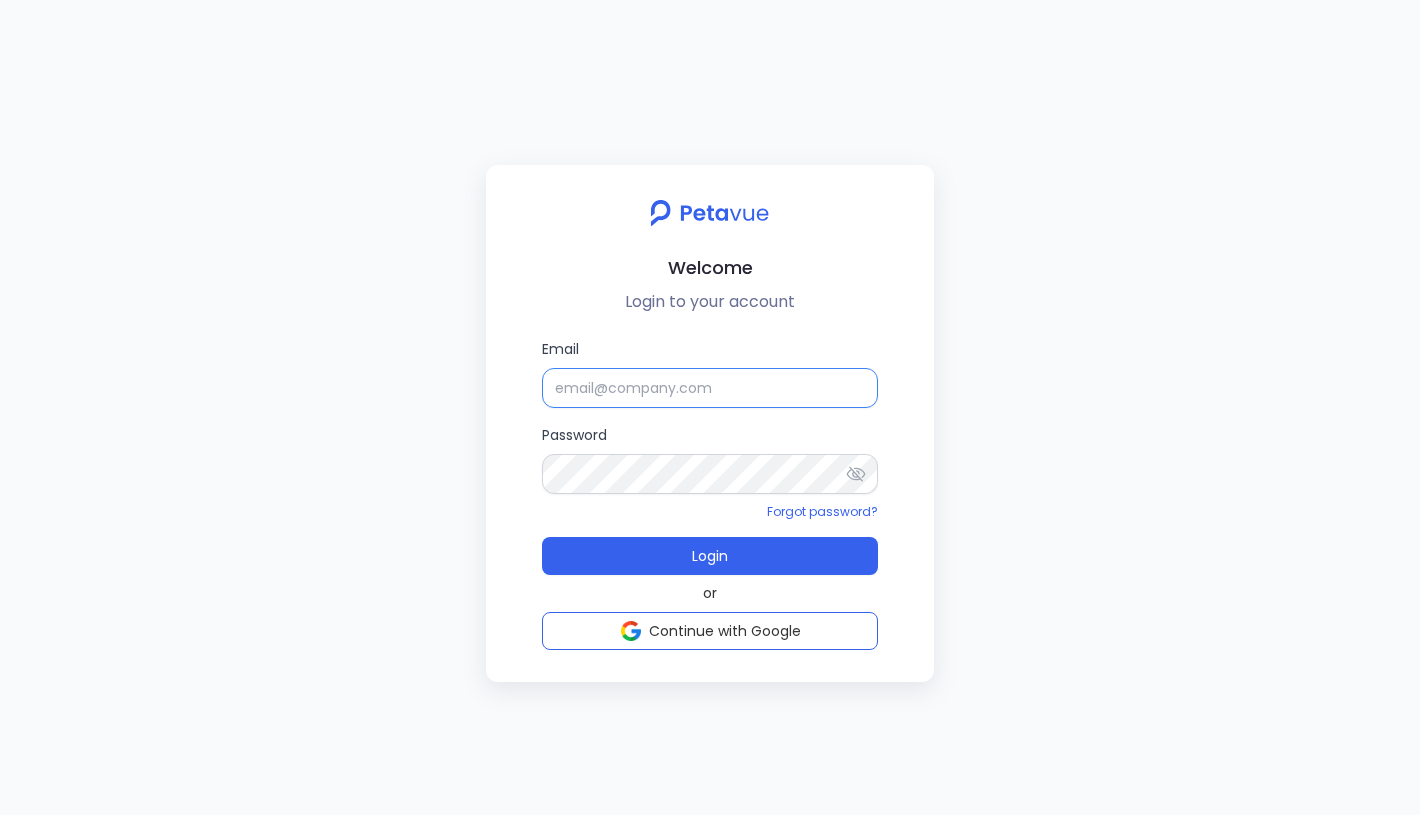 click on "Email" at bounding box center (710, 388) 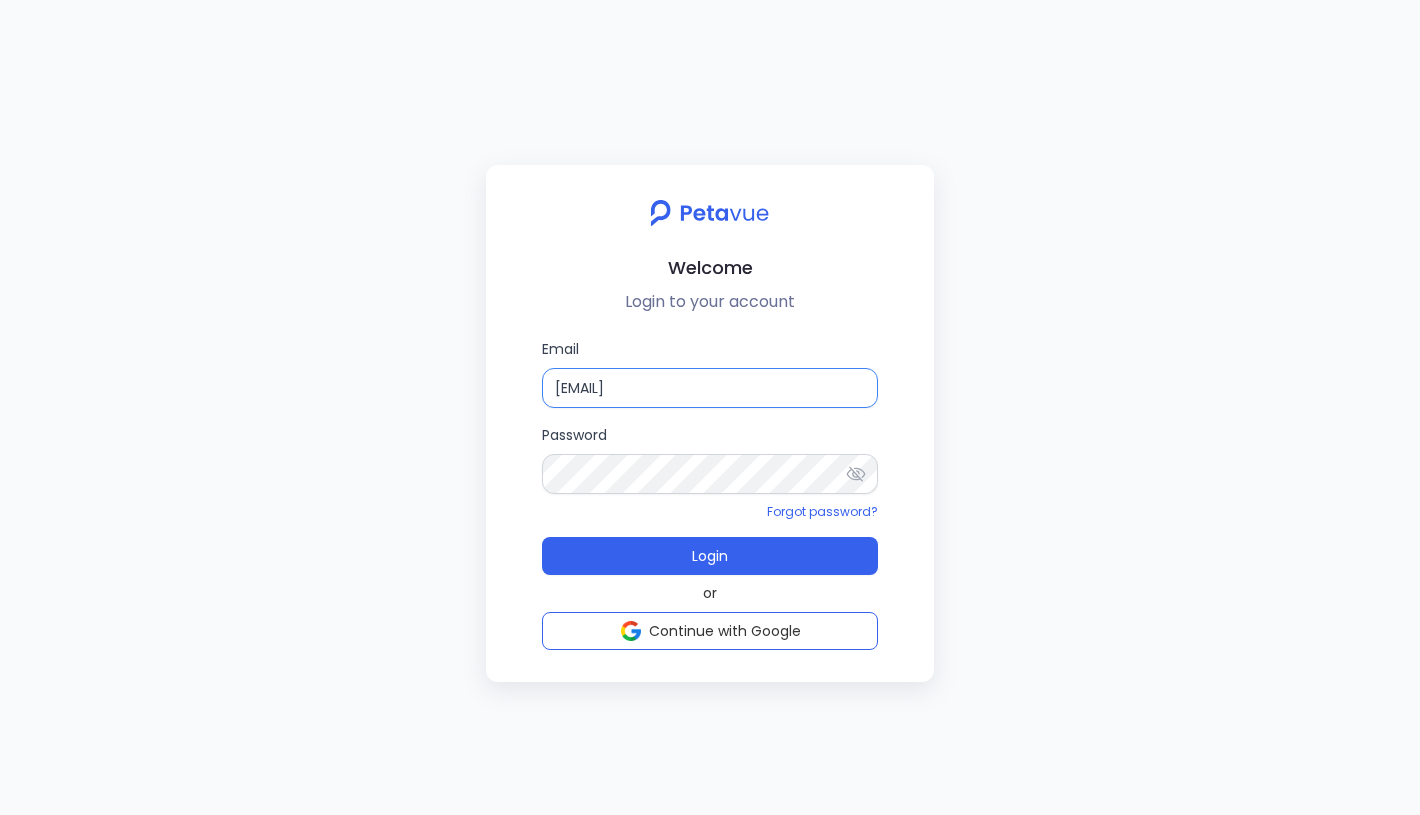 type on "ijas+sp@petavue.com" 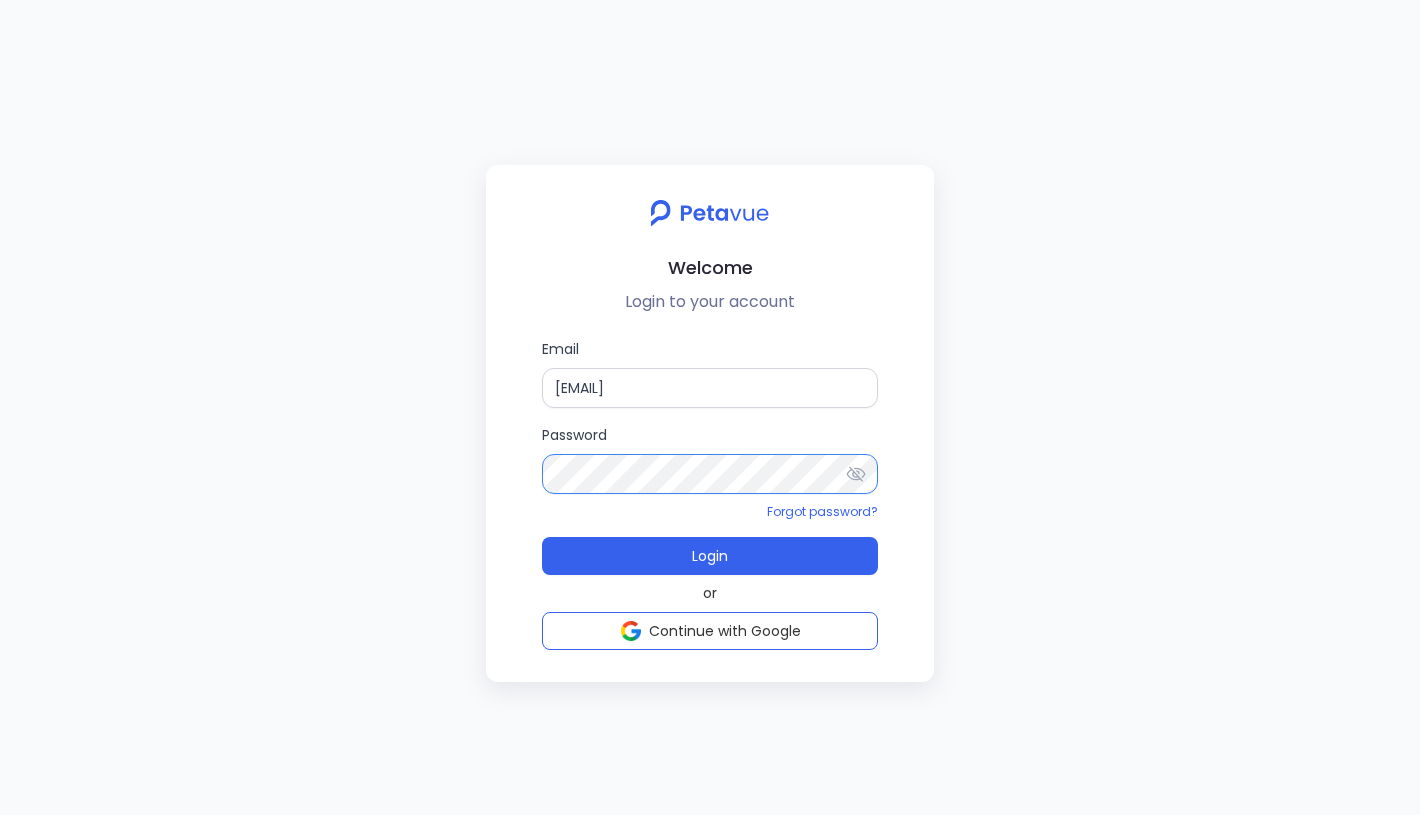 click on "Login" at bounding box center (710, 556) 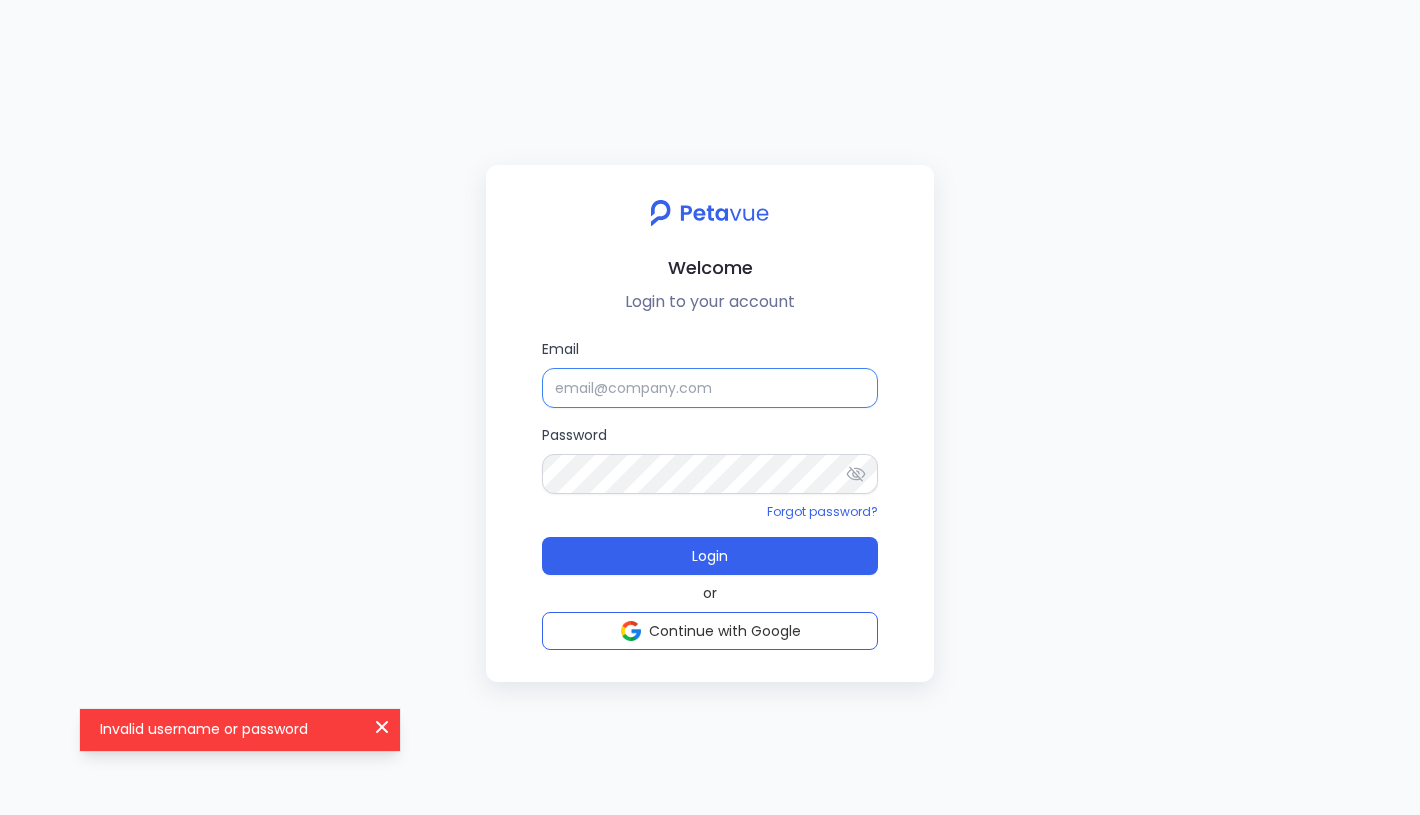 click on "Email" at bounding box center (710, 388) 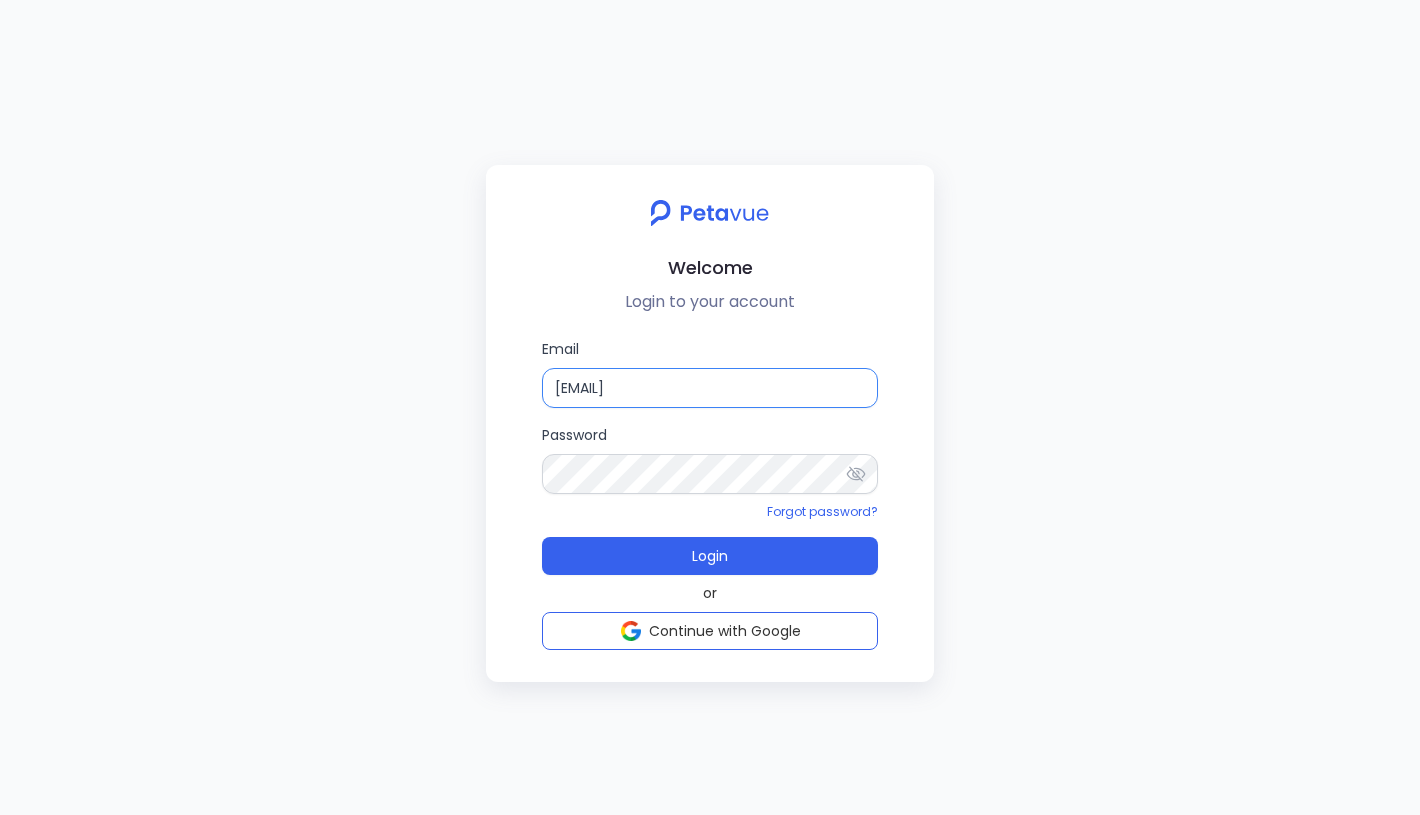type on "ijas+sp@petavue.com" 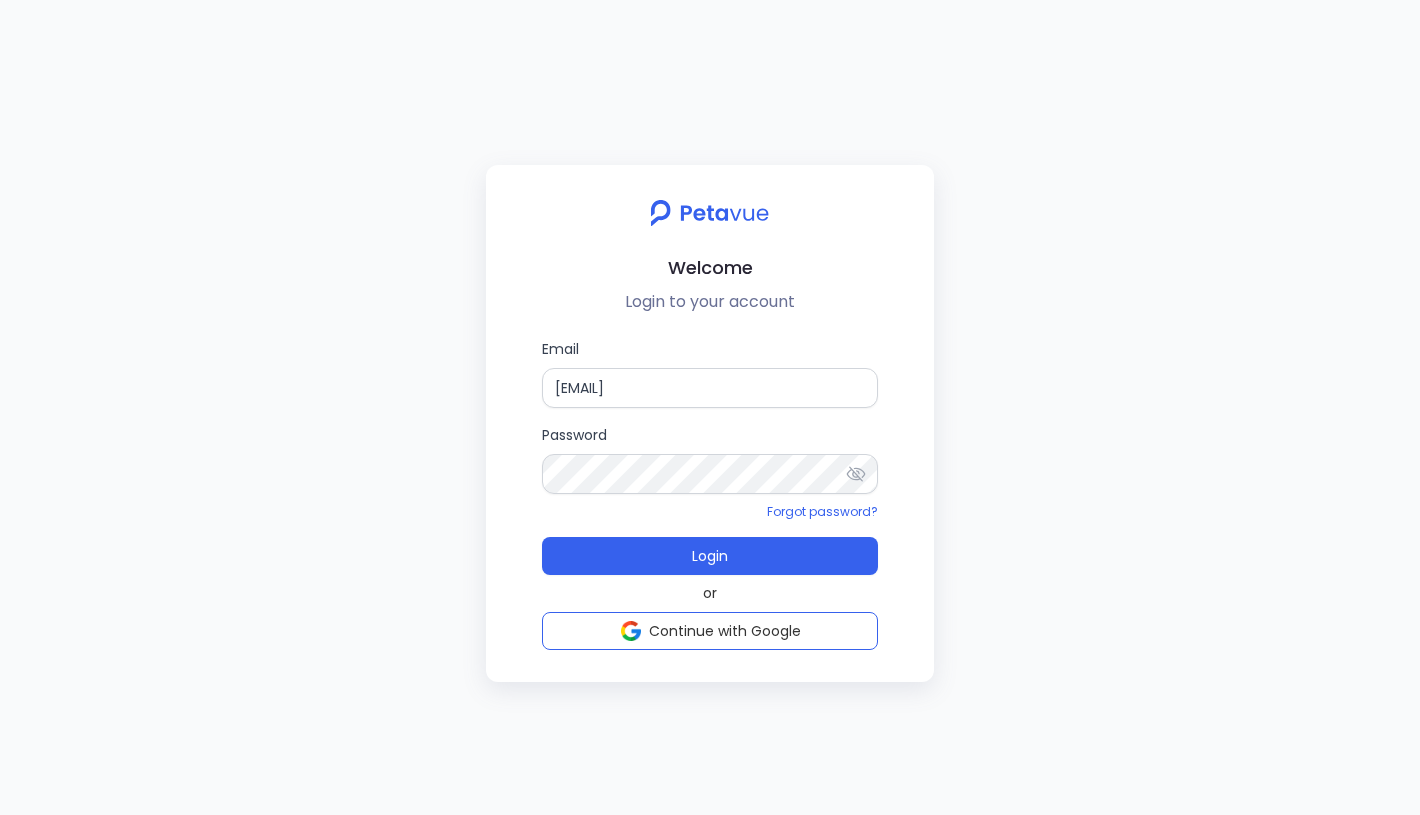 click on "Email ijas+sp@petavue.com Password Forgot password? Login" at bounding box center [710, 456] 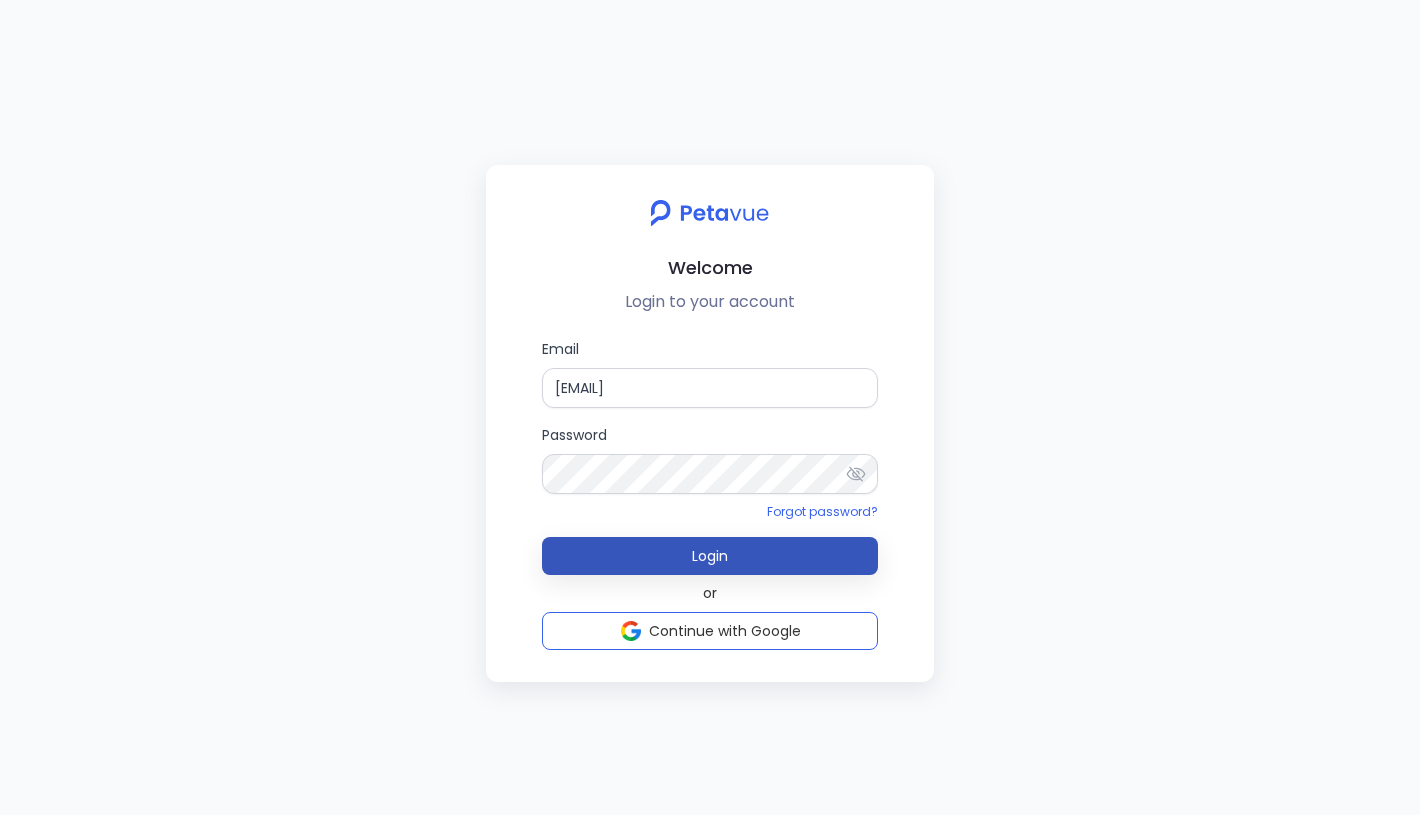 click on "Login" at bounding box center [710, 556] 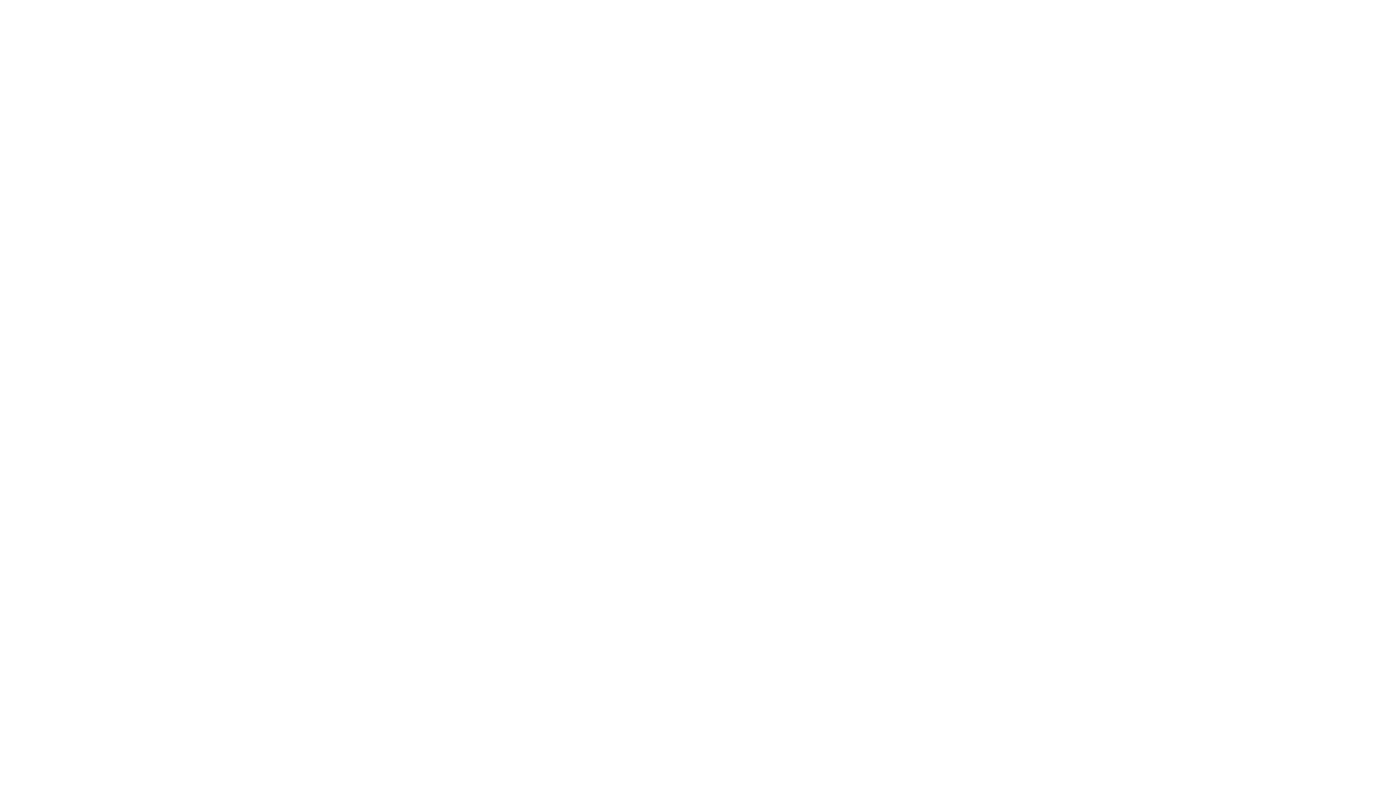 scroll, scrollTop: 0, scrollLeft: 0, axis: both 